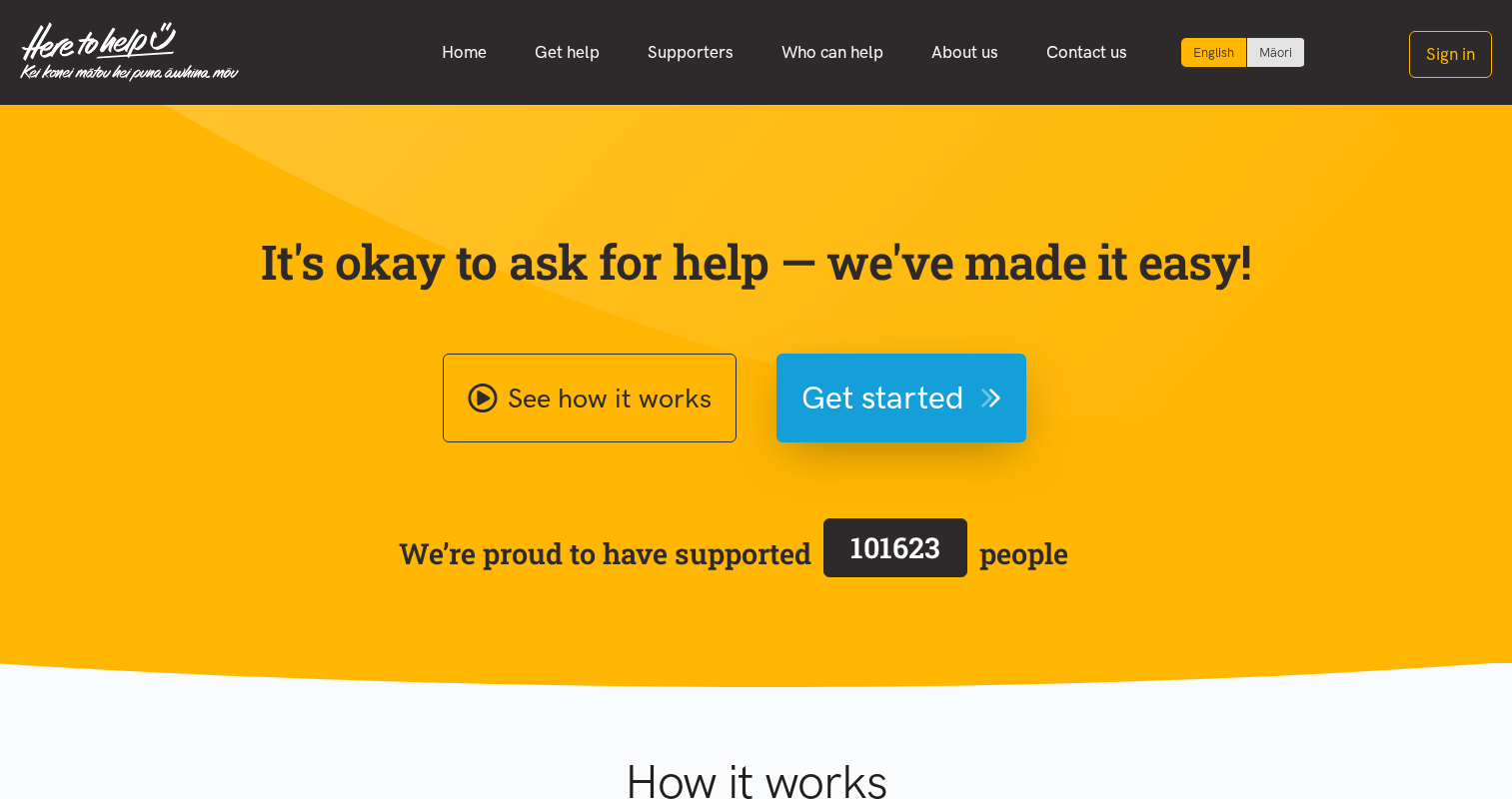scroll, scrollTop: 0, scrollLeft: 0, axis: both 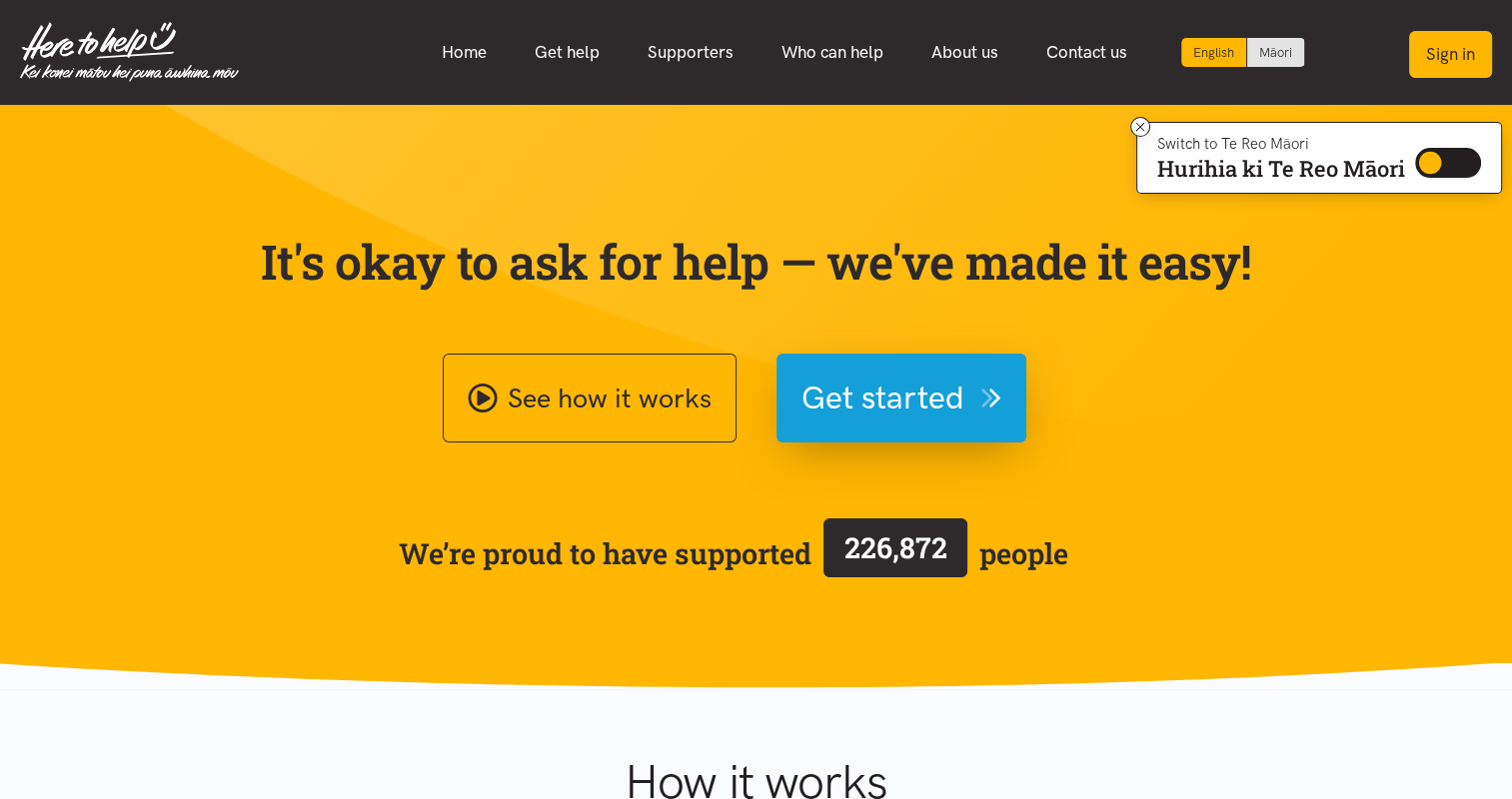 click on "Sign in" at bounding box center (1450, 54) 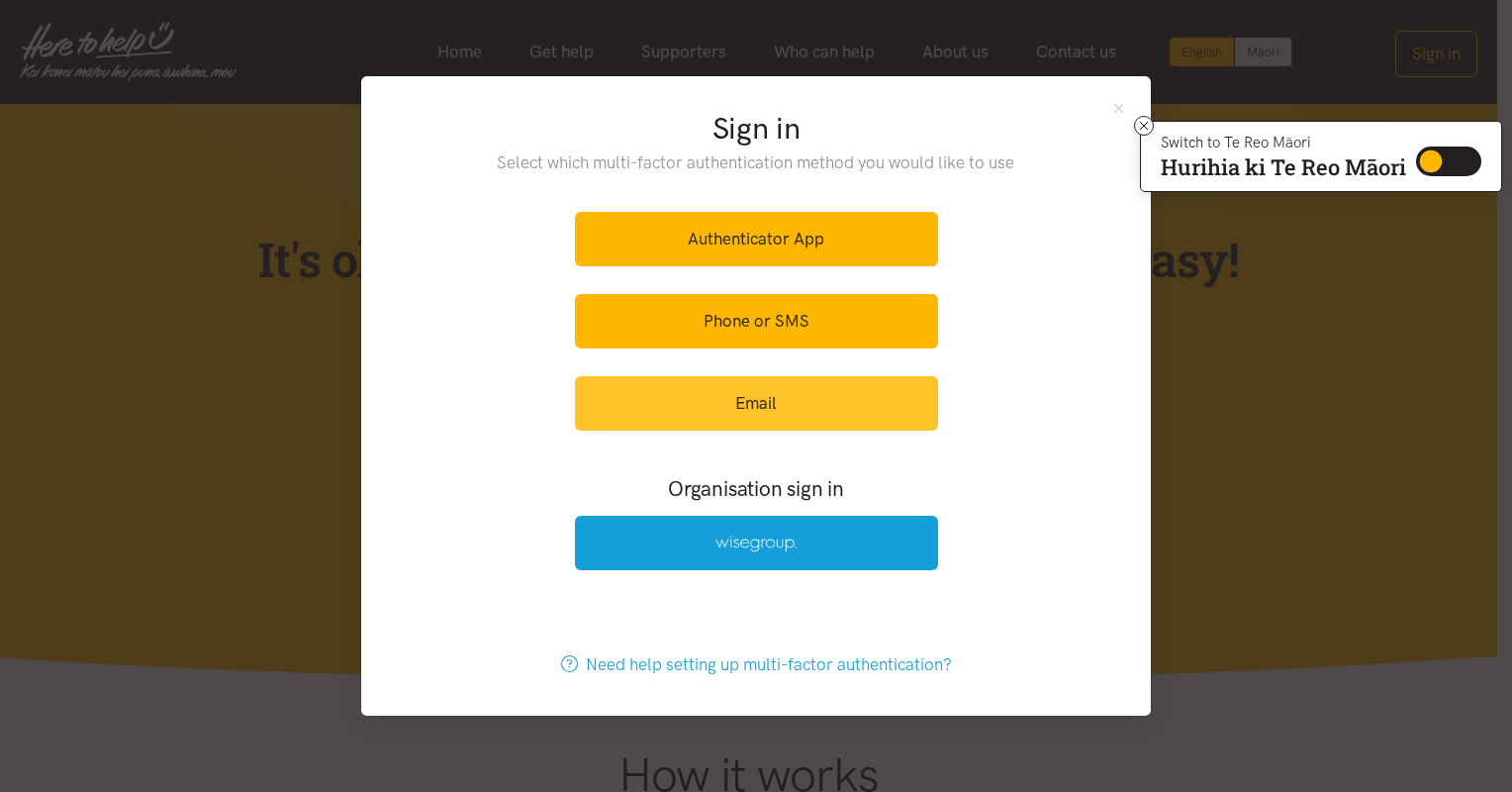 click on "Email" at bounding box center (756, 403) 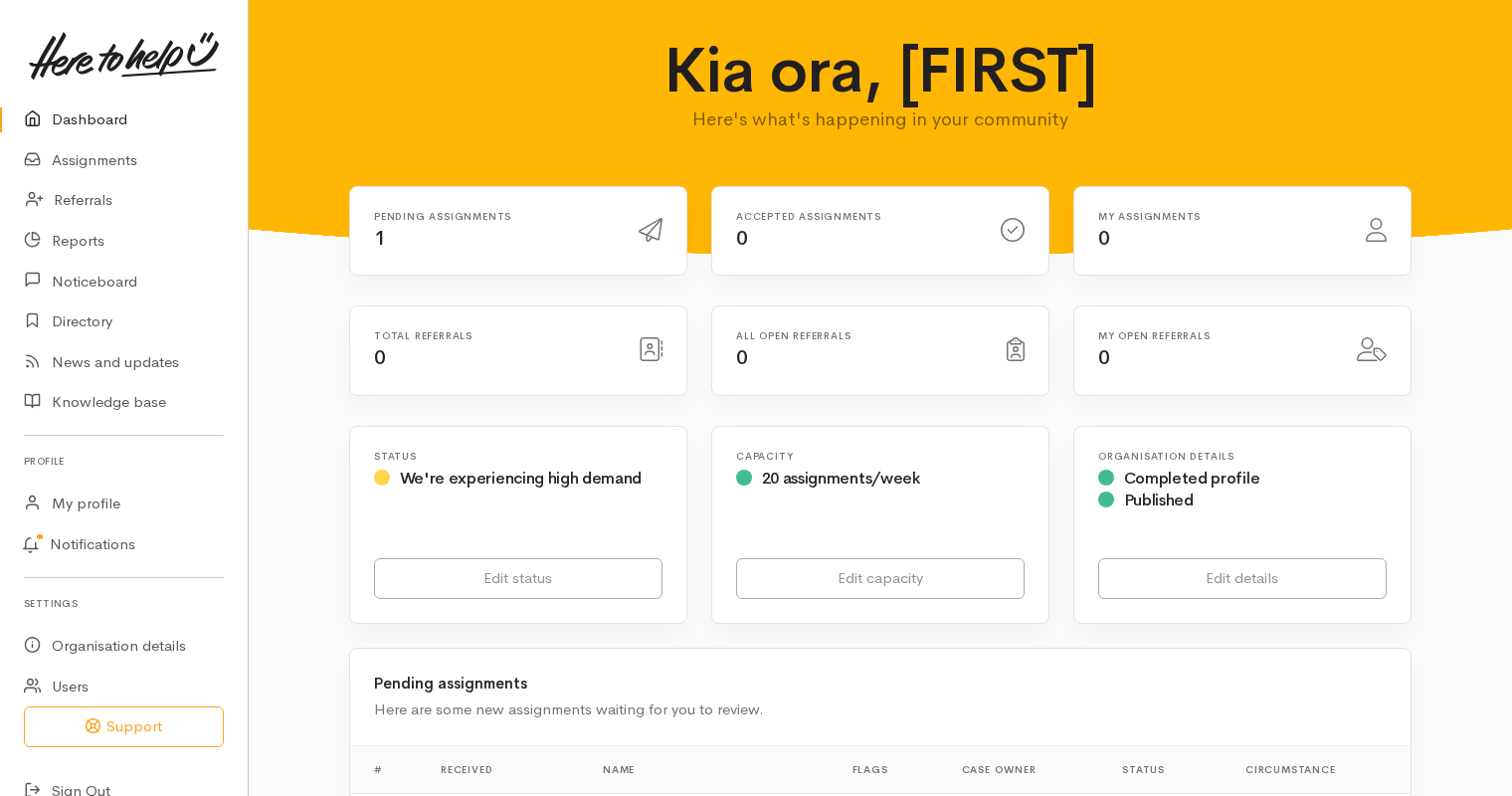 scroll, scrollTop: 0, scrollLeft: 0, axis: both 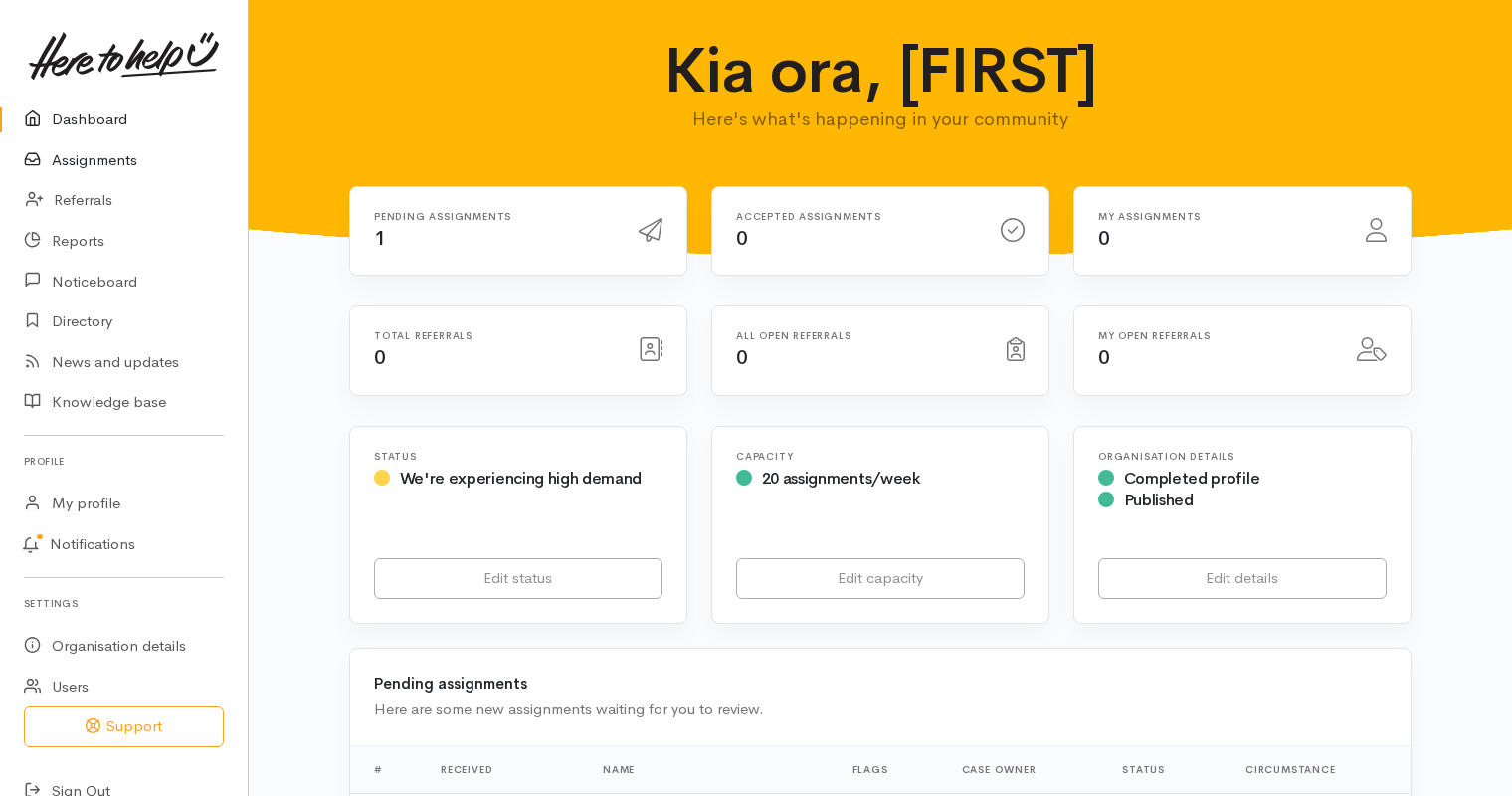 click on "Assignments" at bounding box center [123, 160] 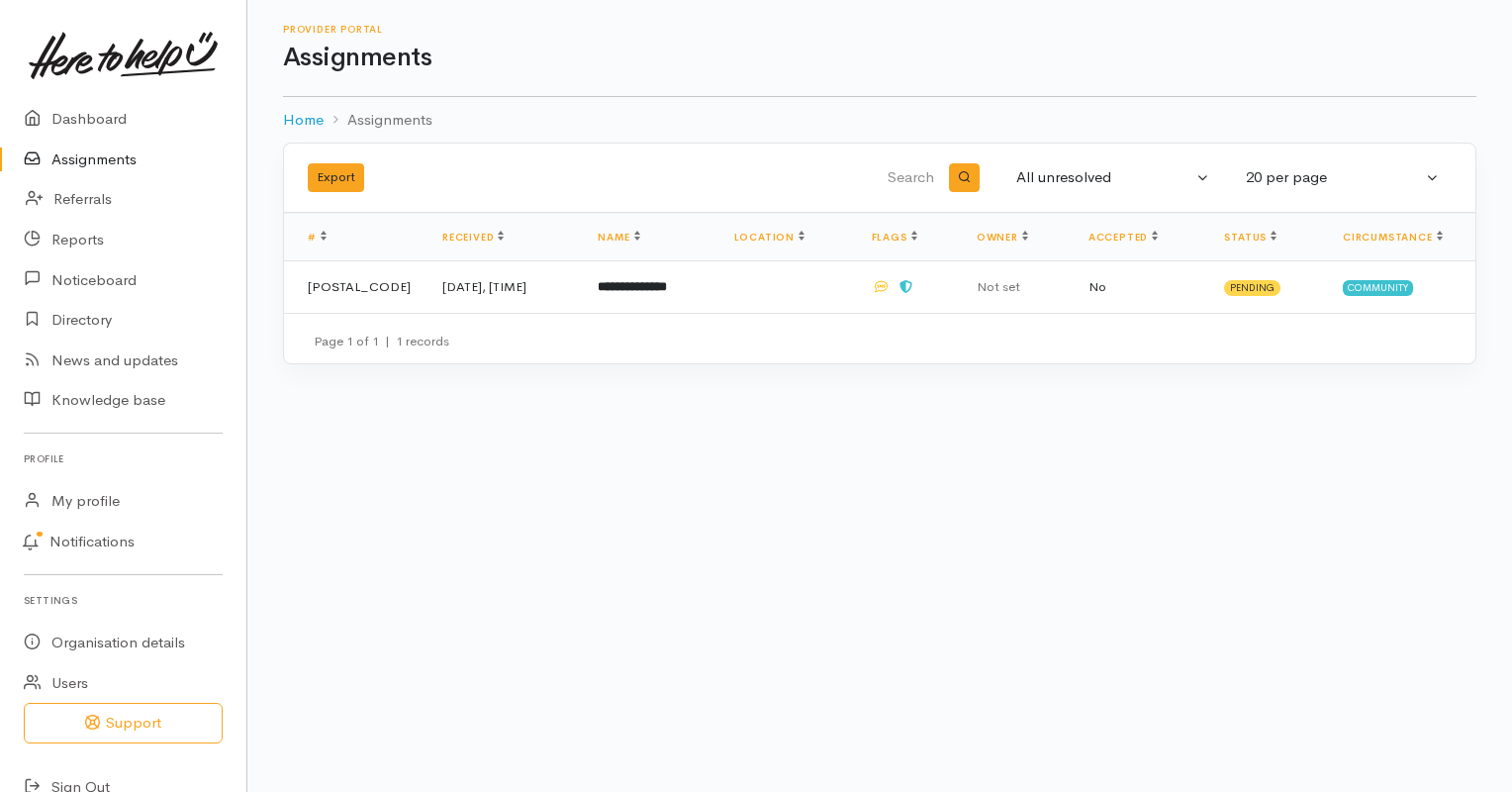 scroll, scrollTop: 0, scrollLeft: 0, axis: both 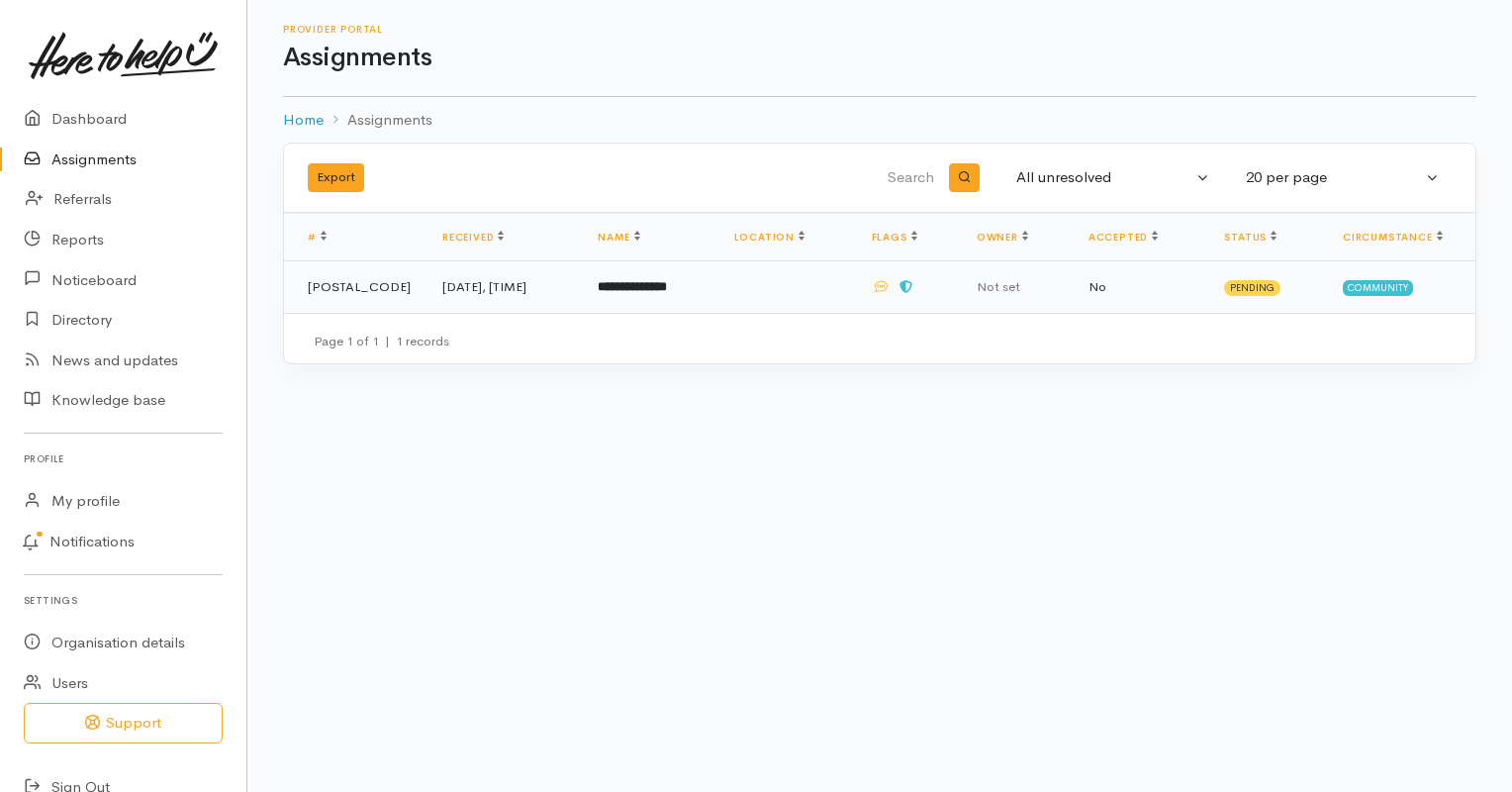 click on "[DATE], [TIME]" at bounding box center [504, 287] 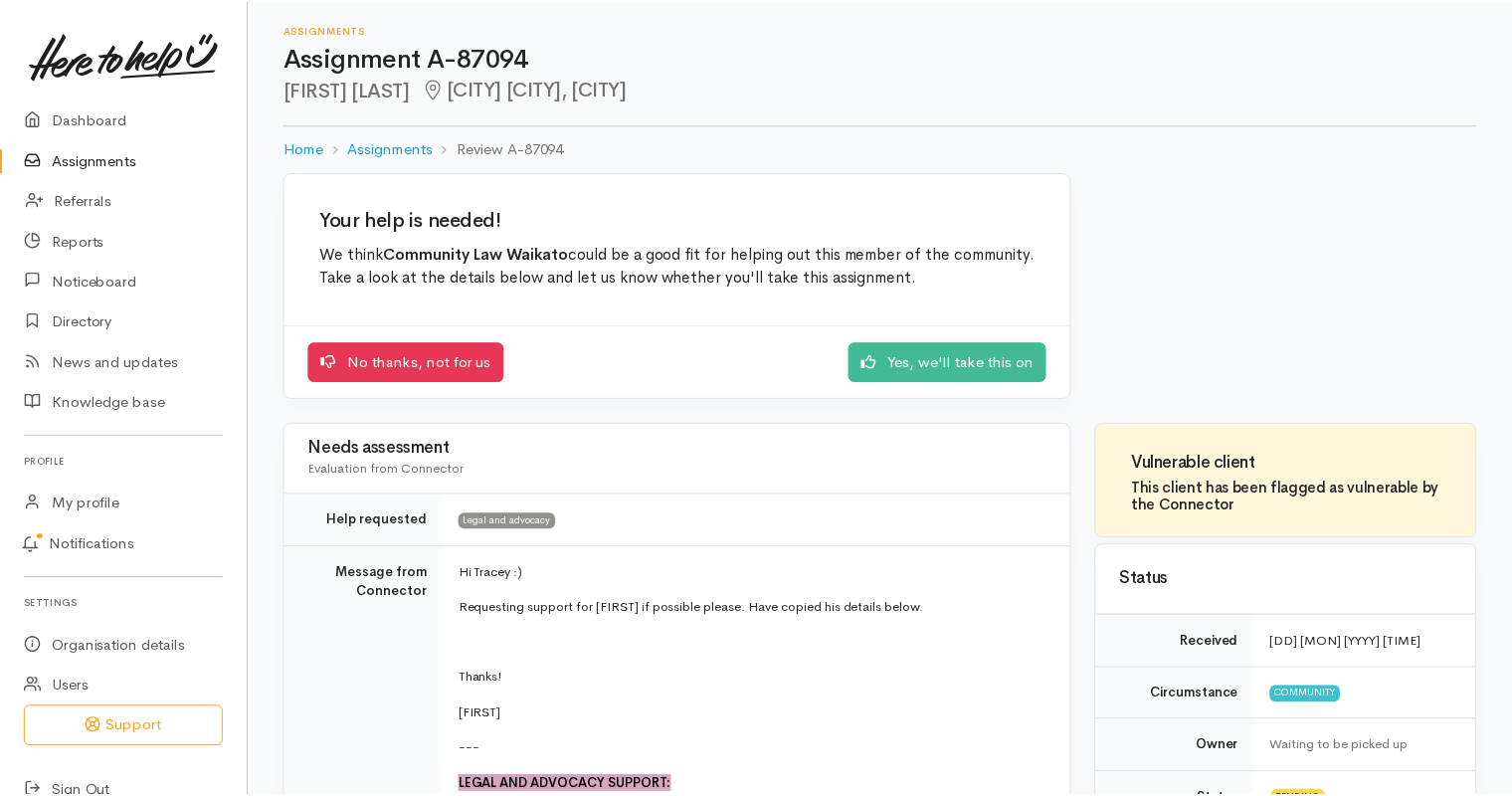 scroll, scrollTop: 0, scrollLeft: 0, axis: both 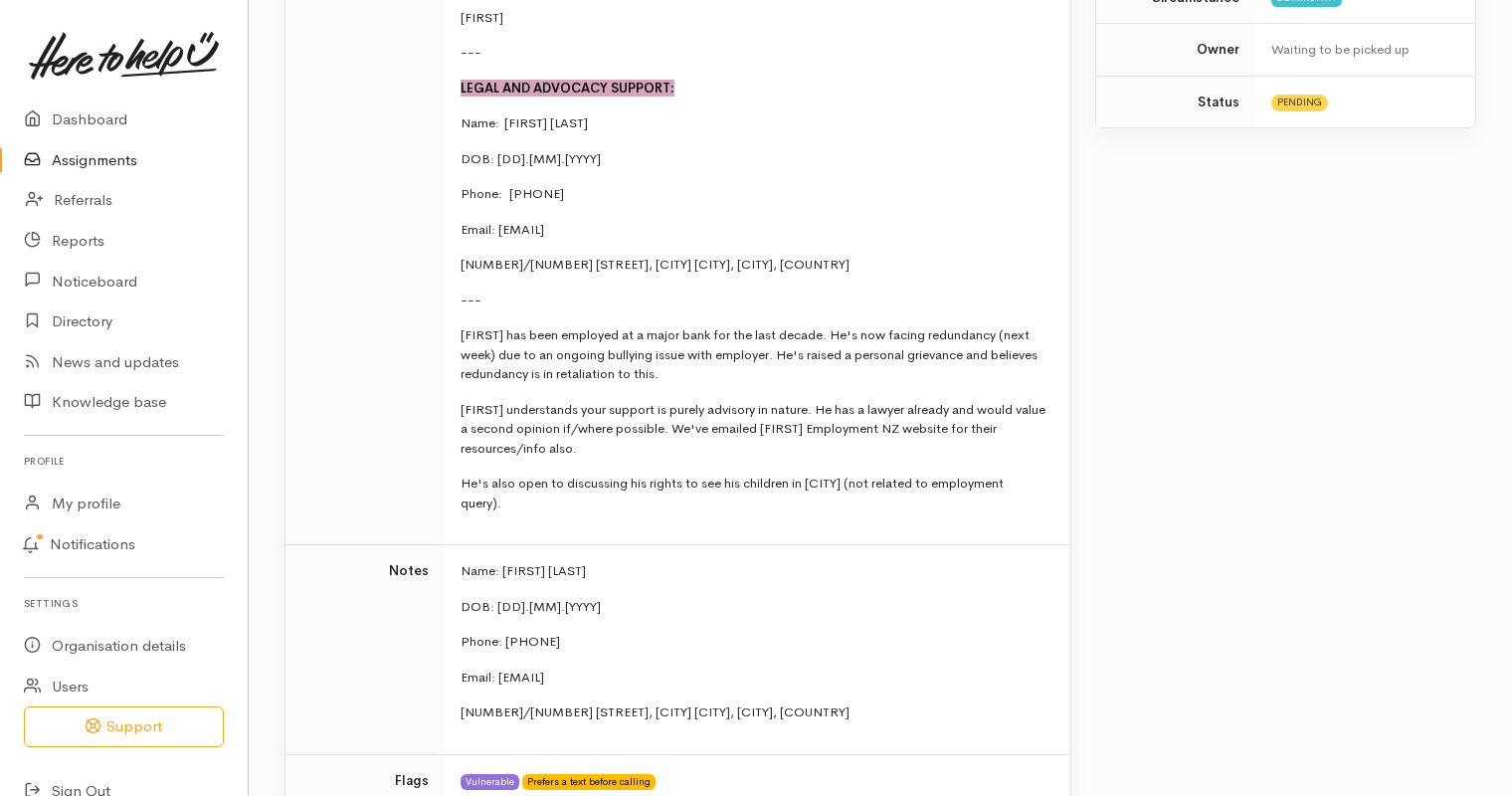 drag, startPoint x: 596, startPoint y: 191, endPoint x: 529, endPoint y: 191, distance: 67 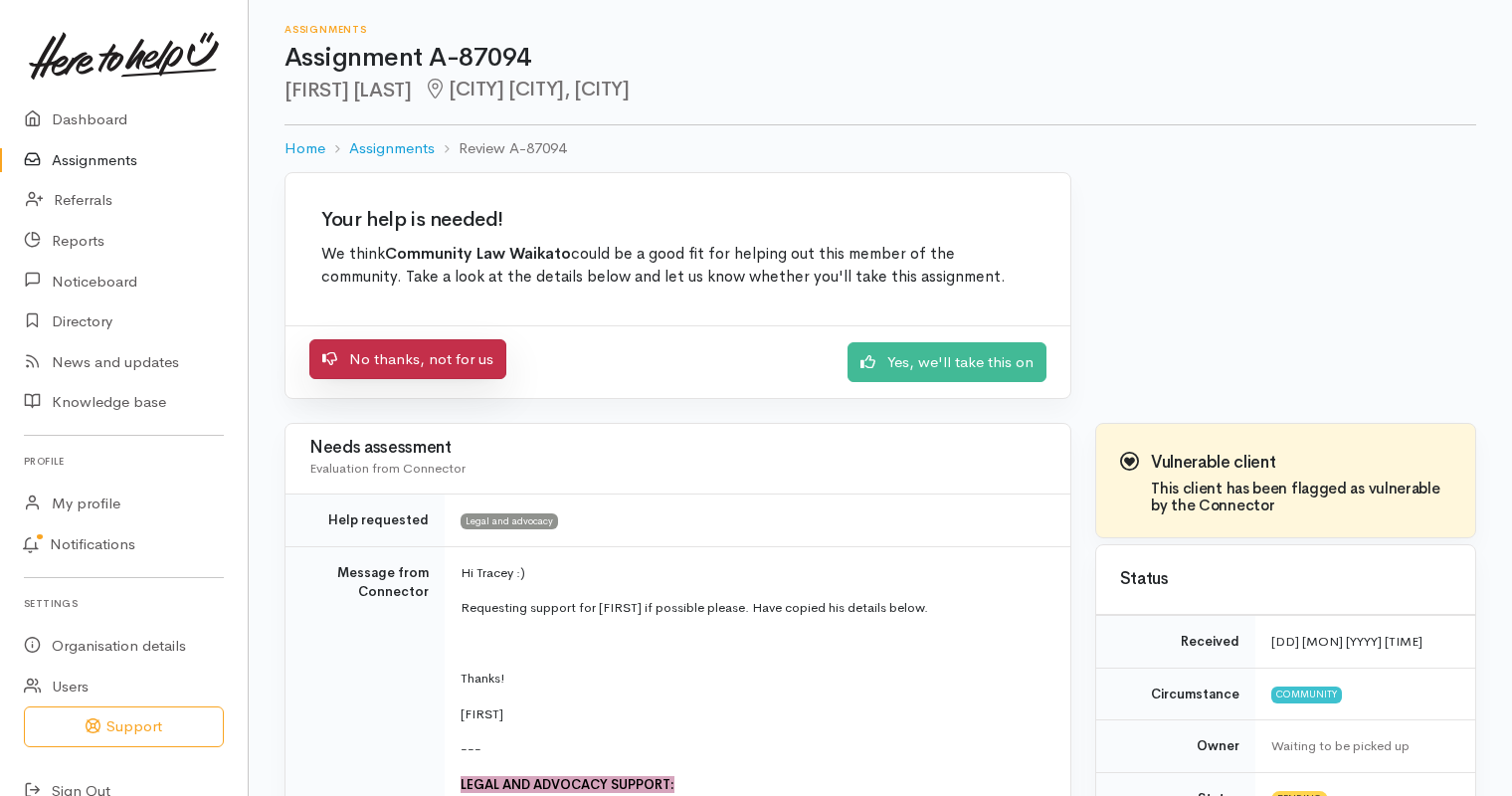 click on "No thanks, not for us" at bounding box center [408, 359] 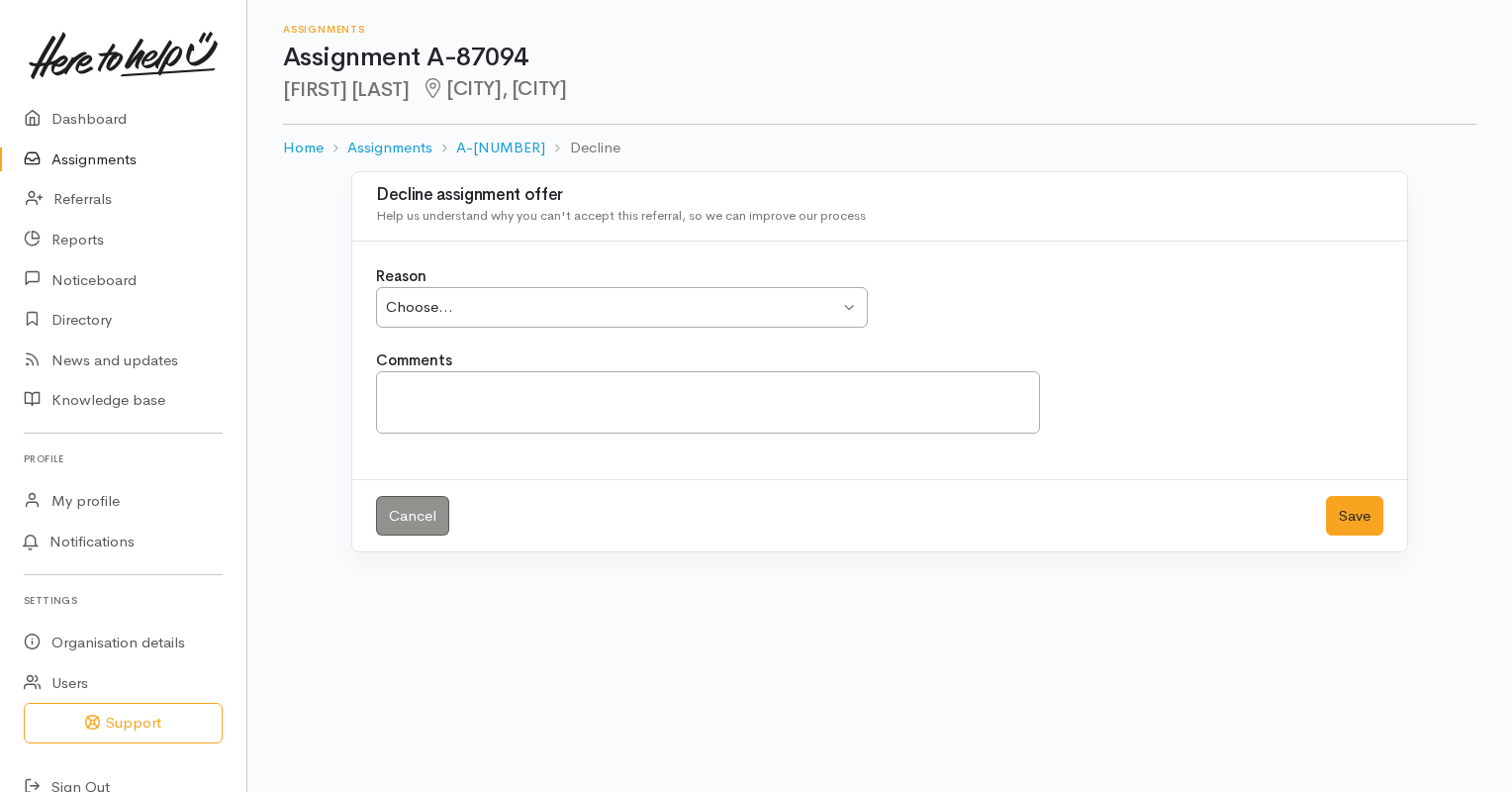 scroll, scrollTop: 0, scrollLeft: 0, axis: both 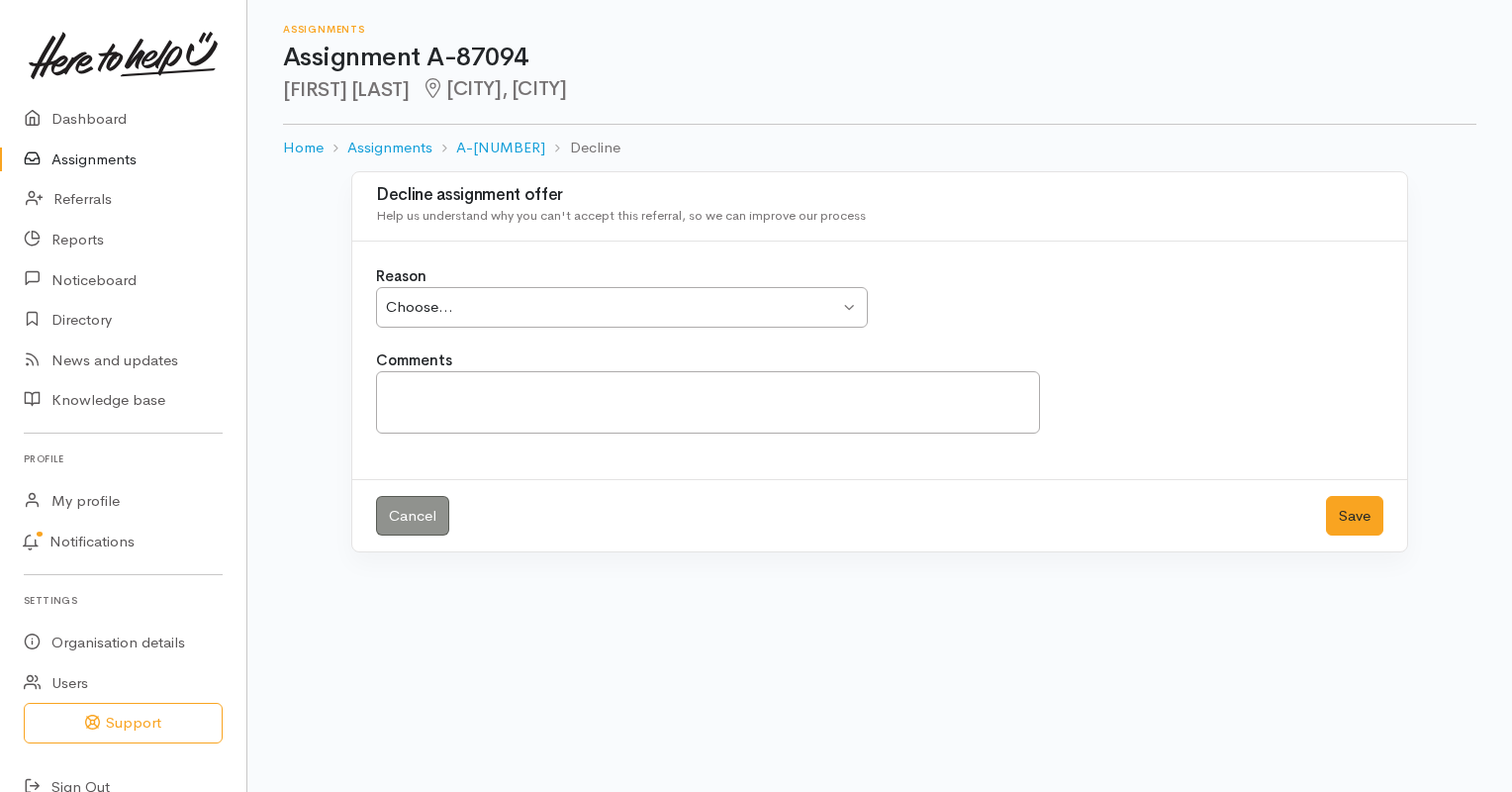 click on "Choose...  Choose..." at bounding box center (621, 307) 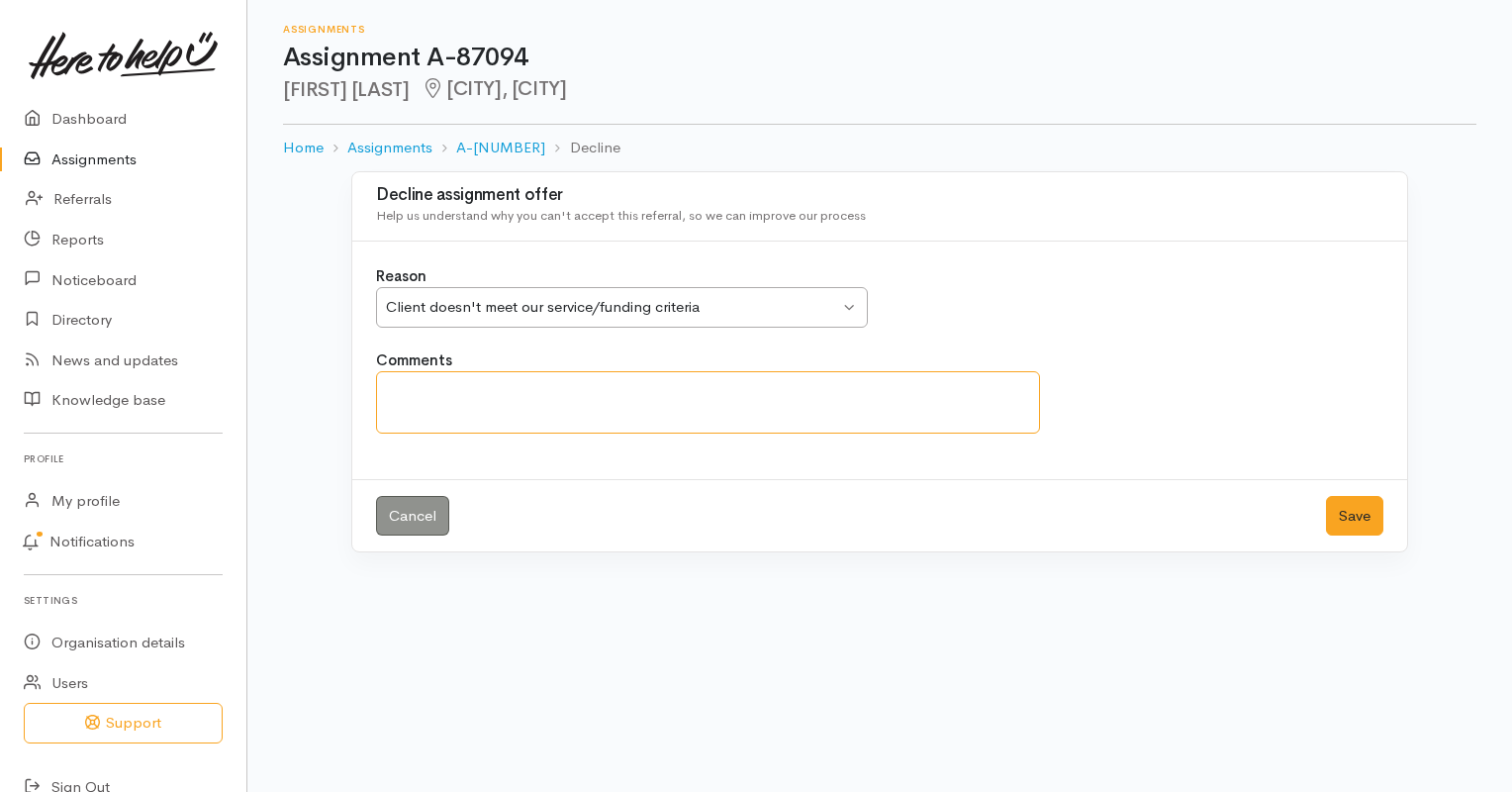 click on "Comments" at bounding box center [708, 402] 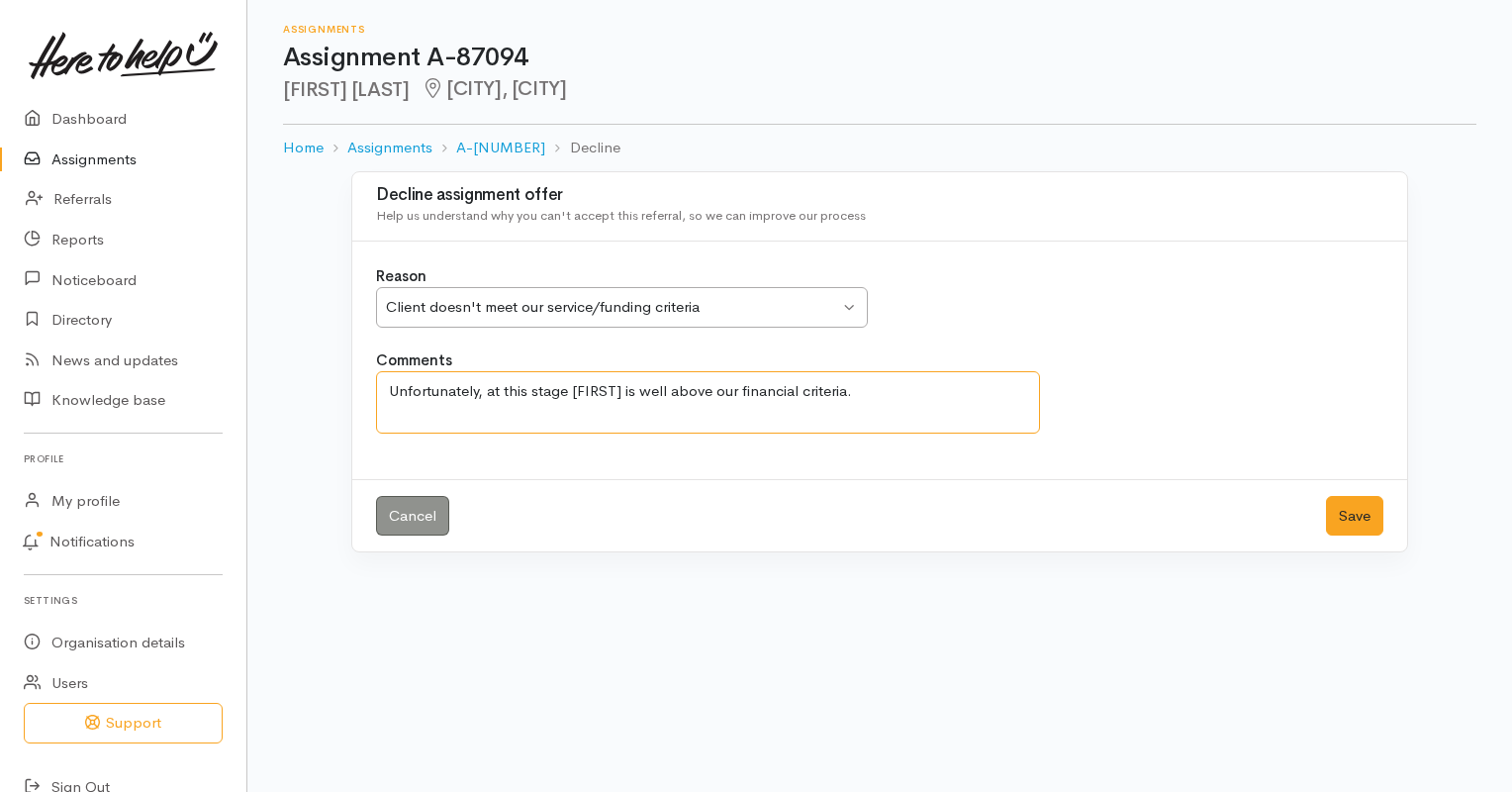click on "Unfortunately, at this stage [FIRST] is well above our financial criteria." at bounding box center [708, 402] 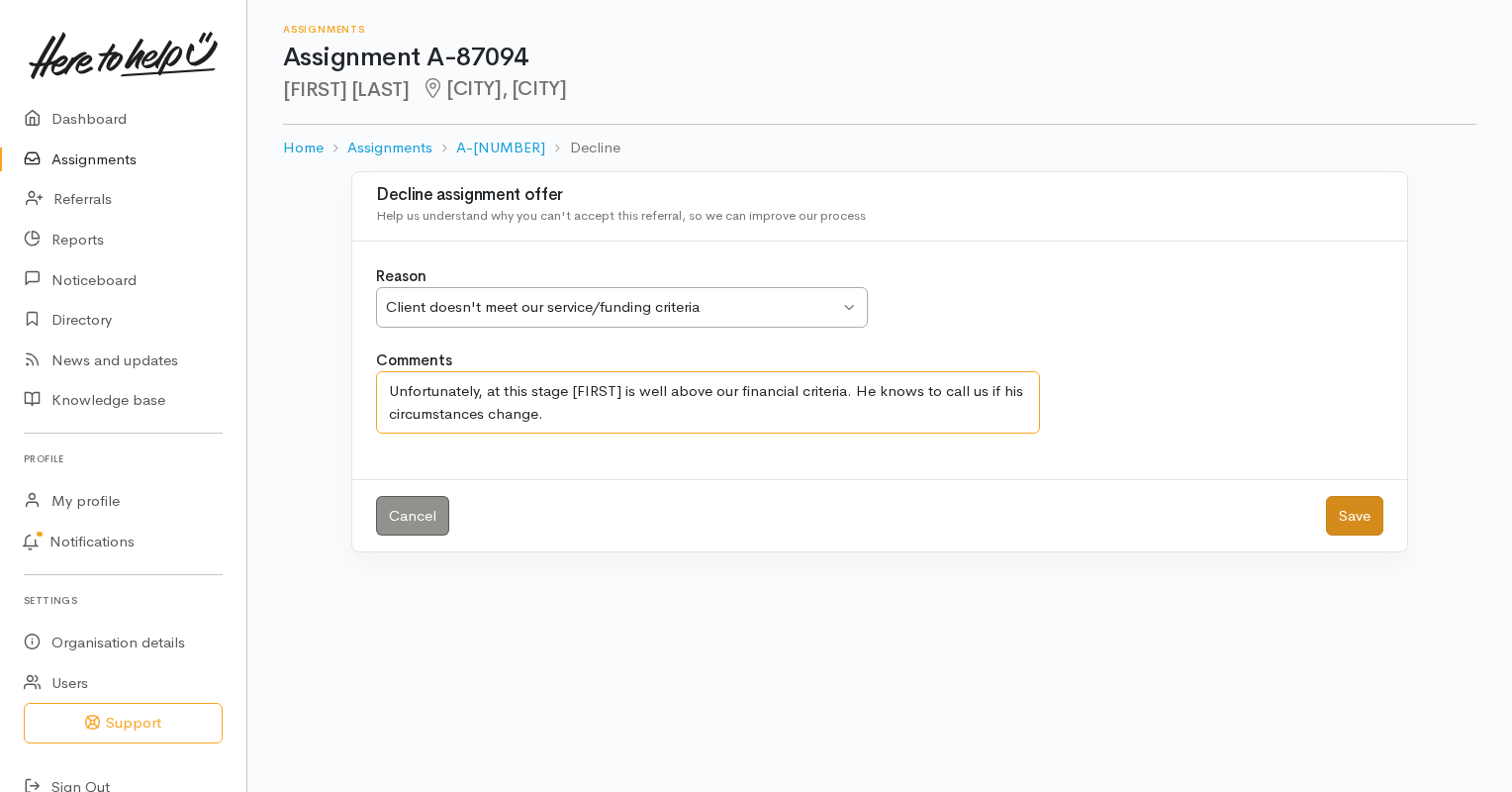 type on "Unfortunately, at this stage [FIRST] is well above our financial criteria. He knows to call us if his circumstances change." 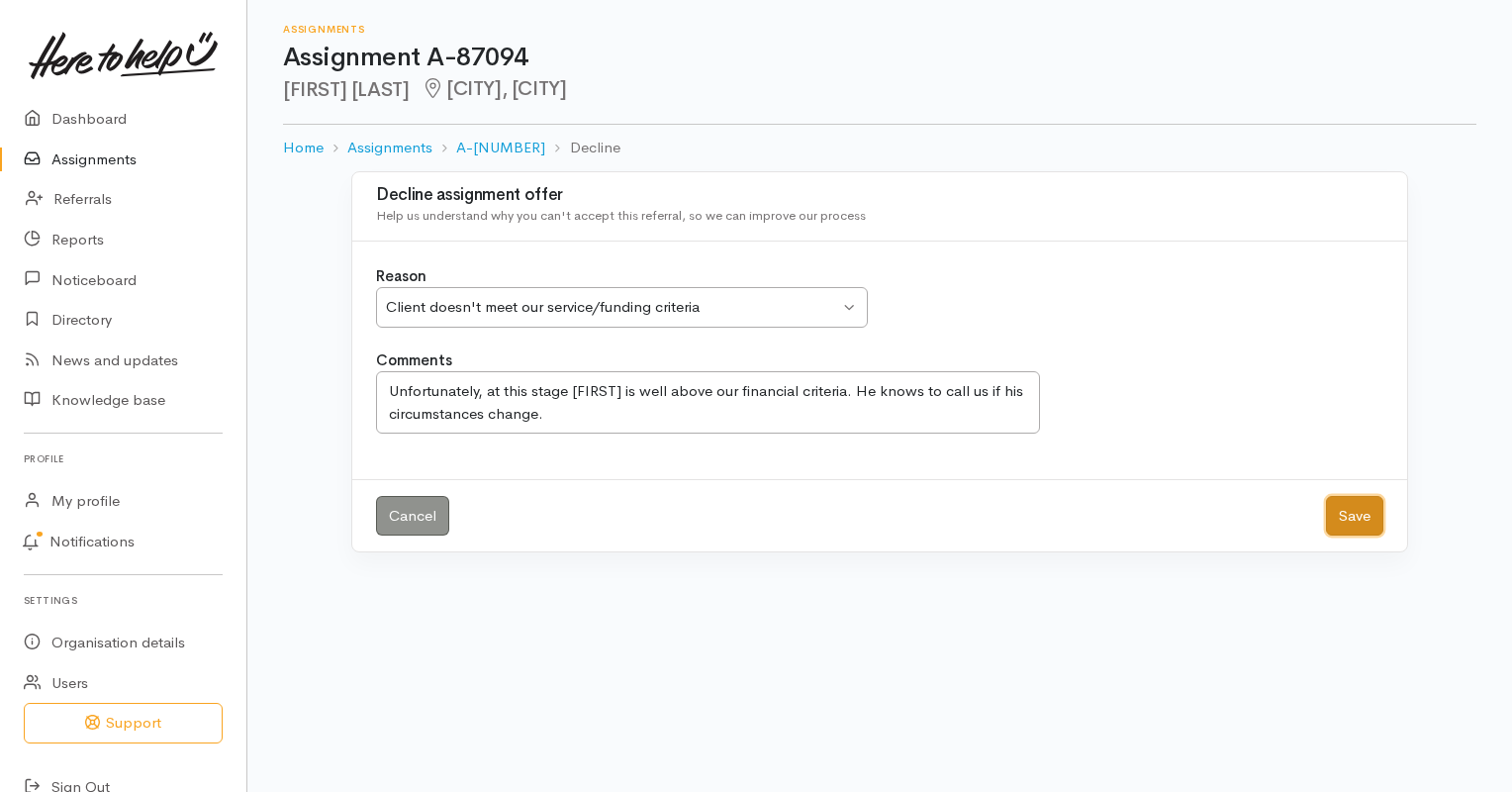 click on "Save" at bounding box center [1355, 516] 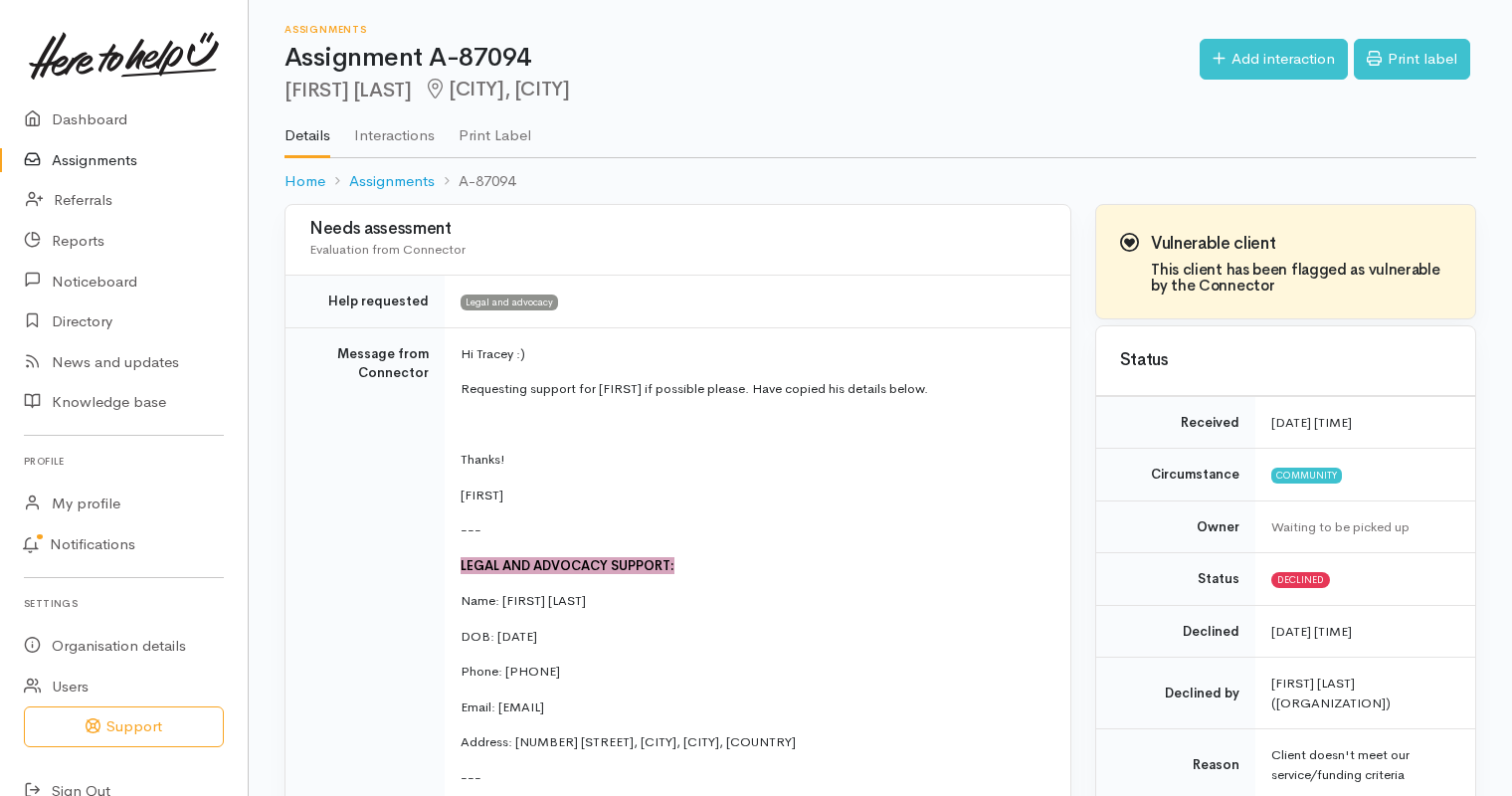 scroll, scrollTop: 0, scrollLeft: 0, axis: both 